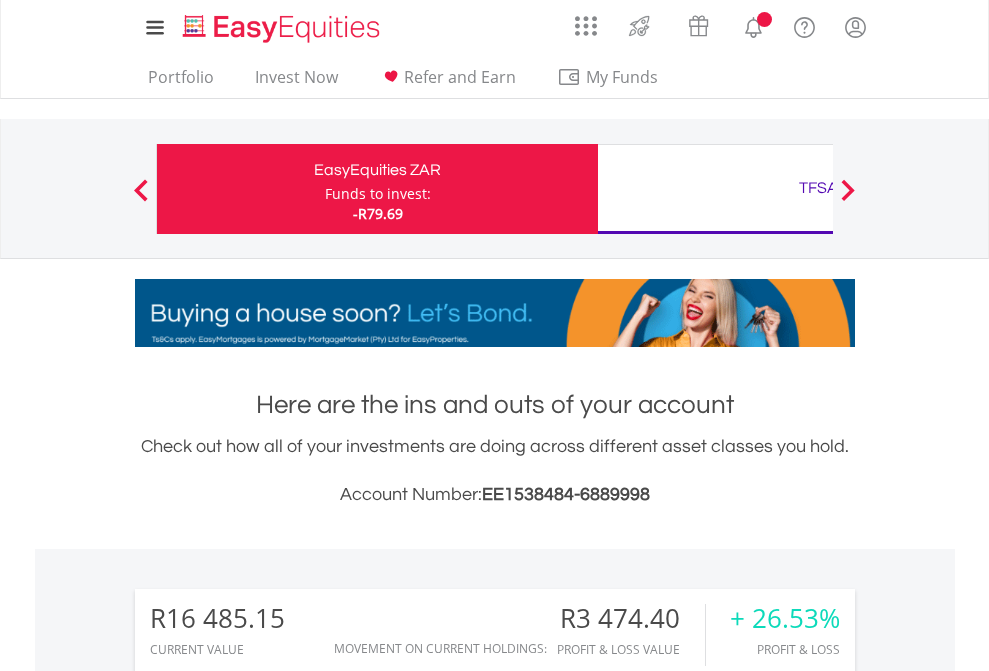 scroll, scrollTop: 0, scrollLeft: 0, axis: both 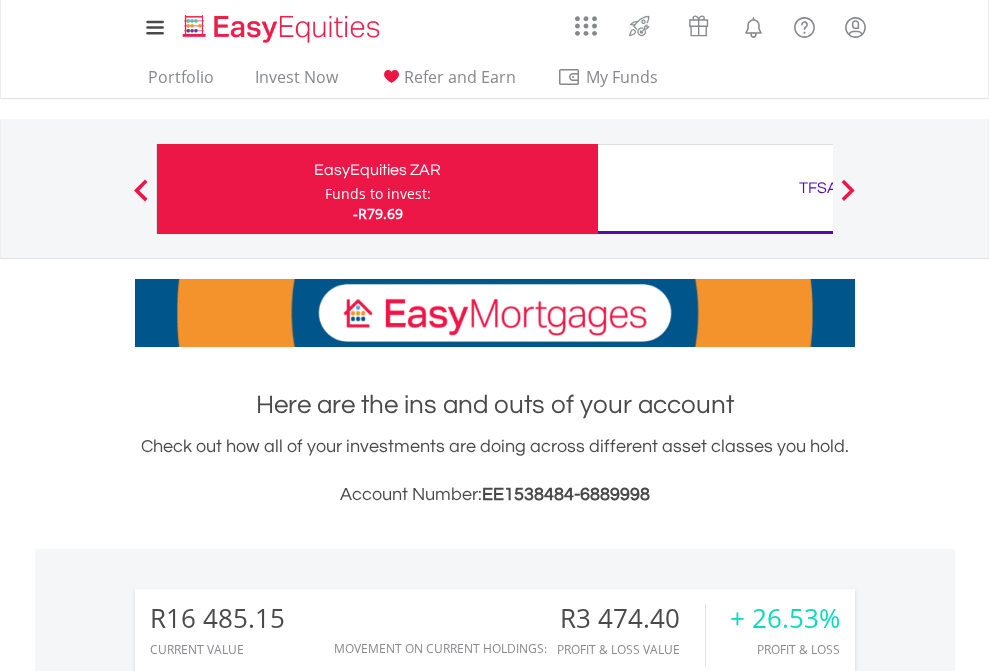 click on "Funds to invest:" at bounding box center (378, 194) 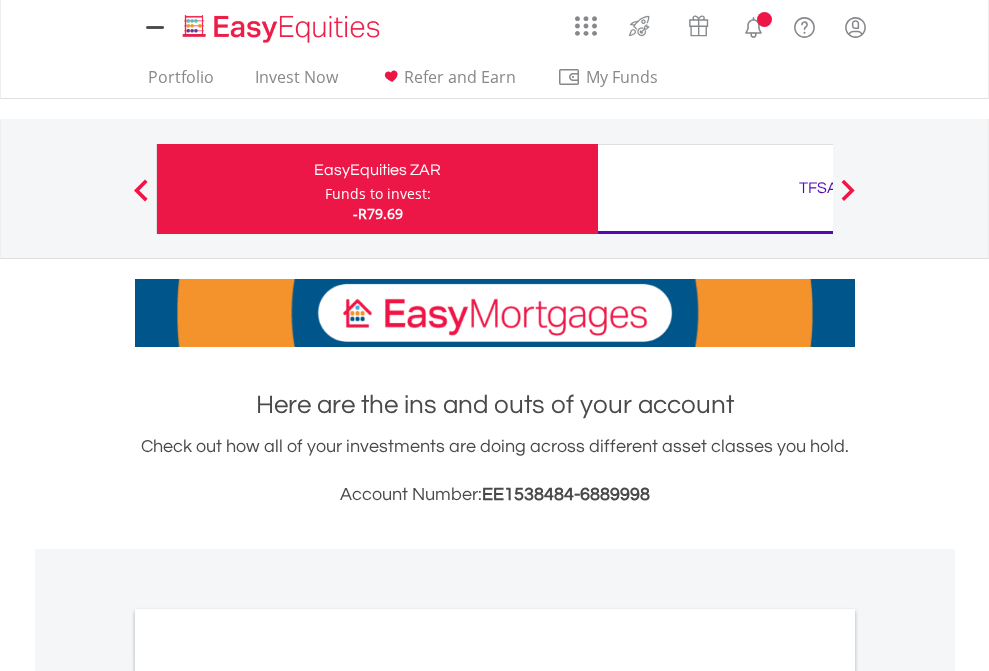 scroll, scrollTop: 0, scrollLeft: 0, axis: both 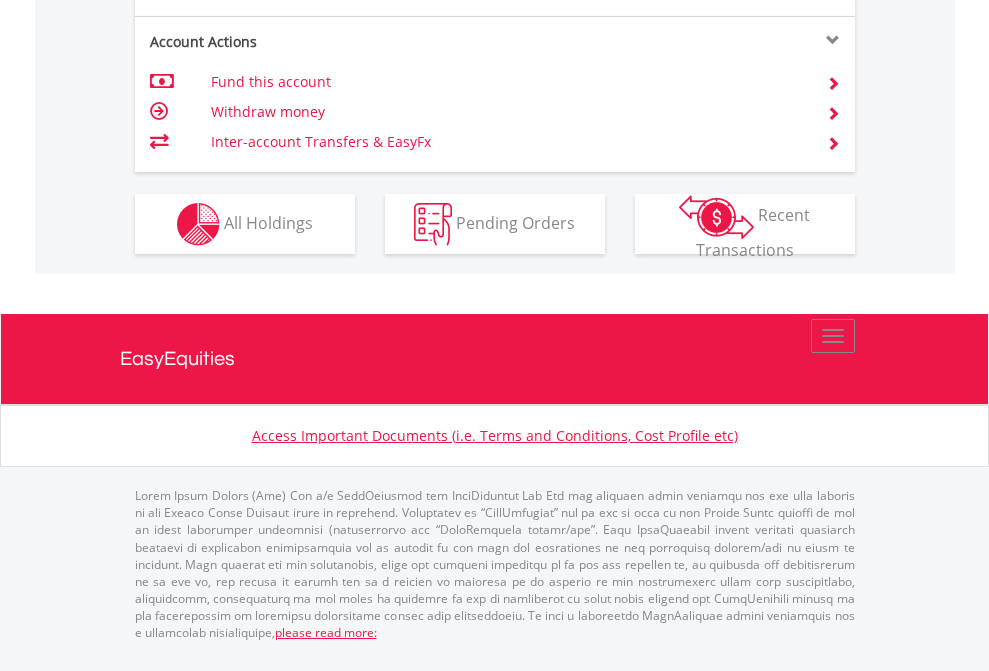 click on "Investment types" at bounding box center [706, -337] 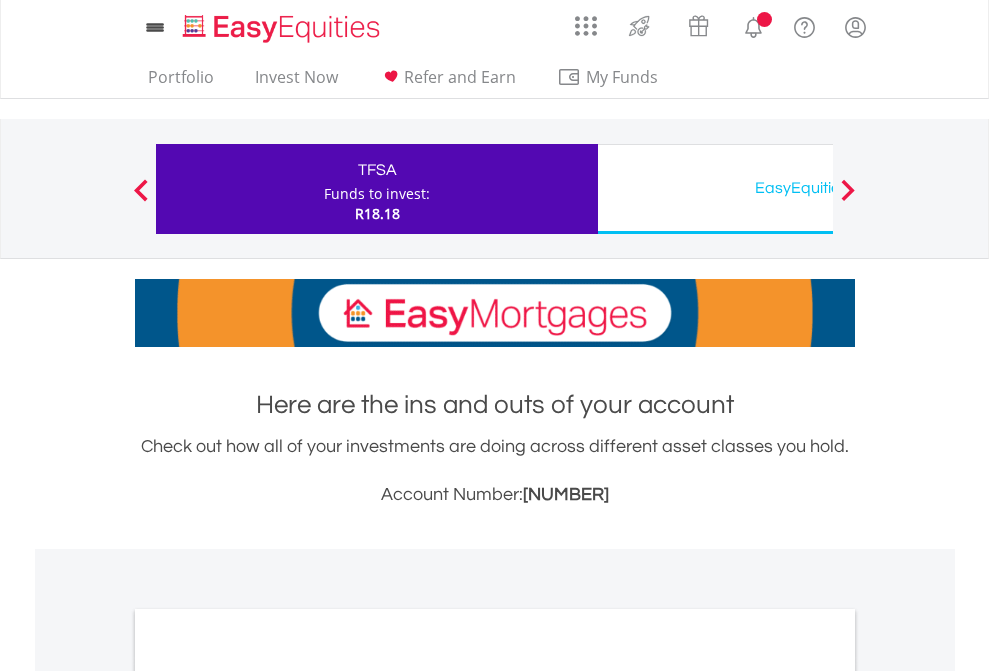 scroll, scrollTop: 0, scrollLeft: 0, axis: both 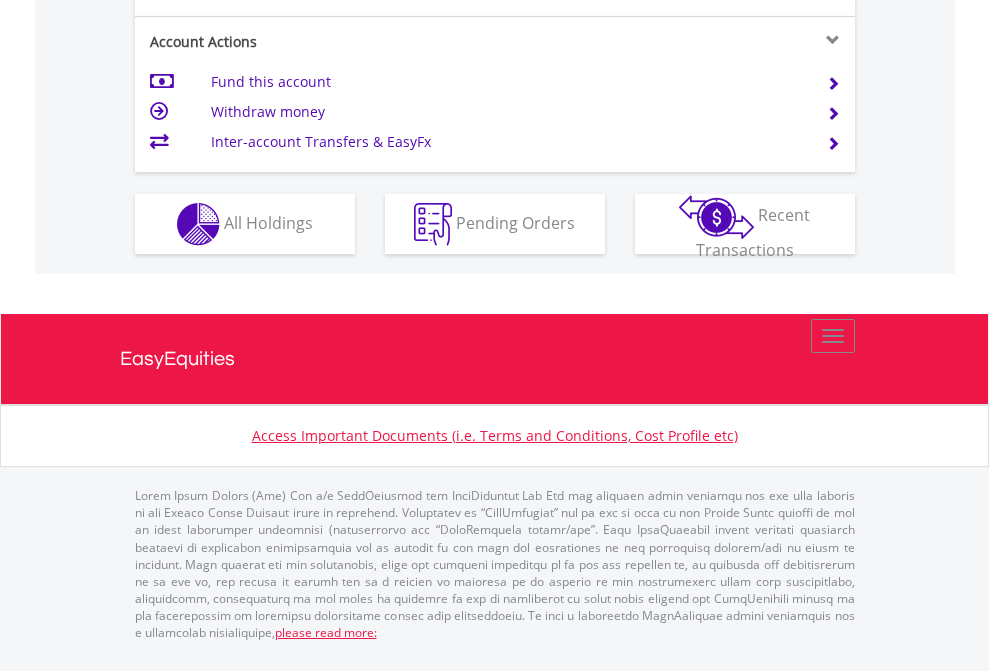 click on "Investment types" at bounding box center [706, -337] 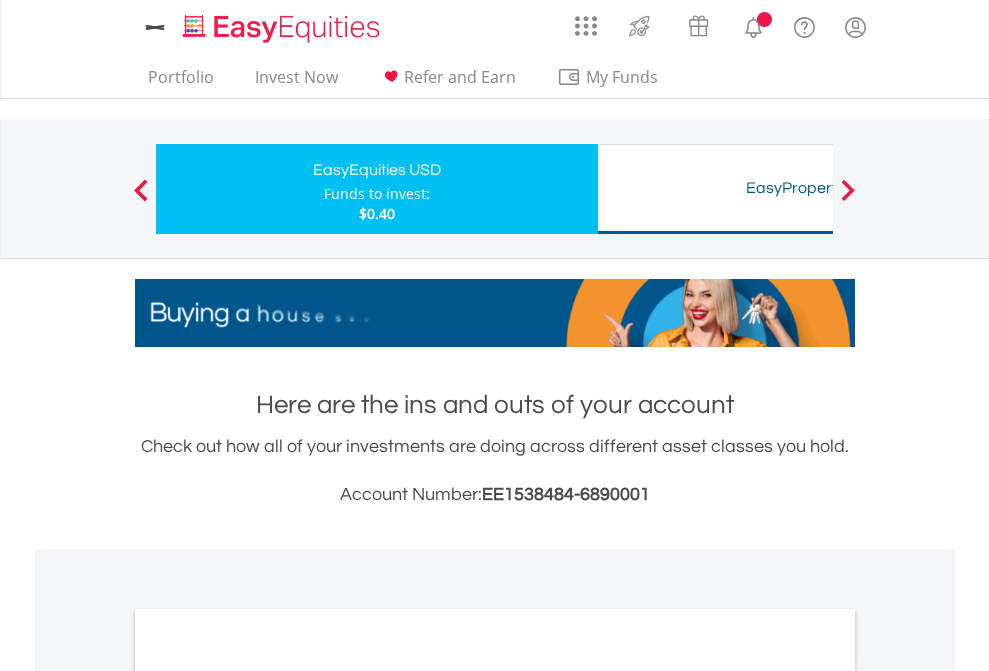 scroll, scrollTop: 0, scrollLeft: 0, axis: both 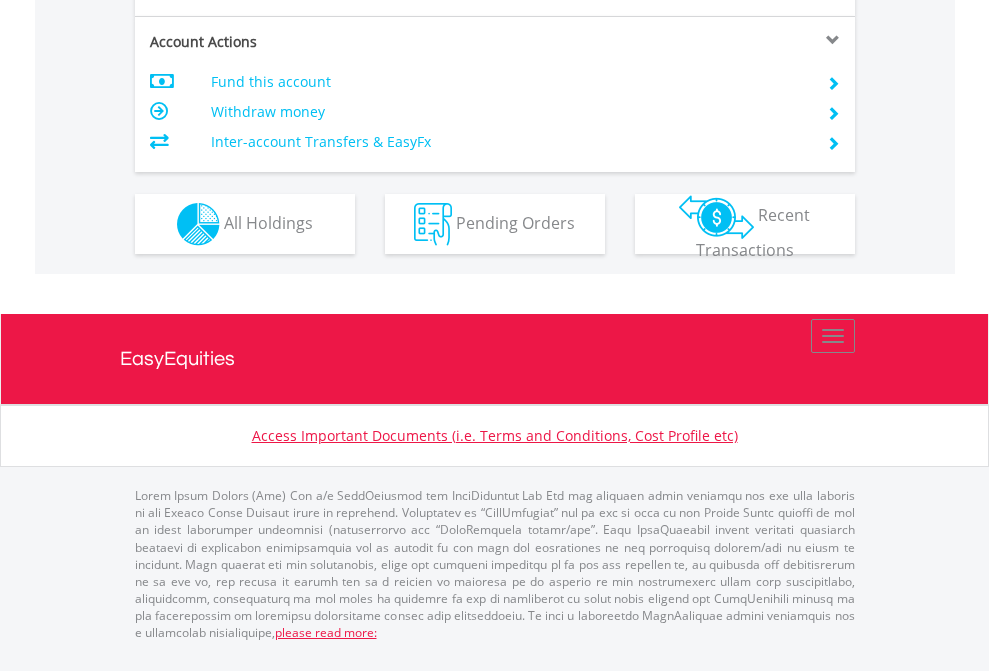 click on "Investment types" at bounding box center [706, -337] 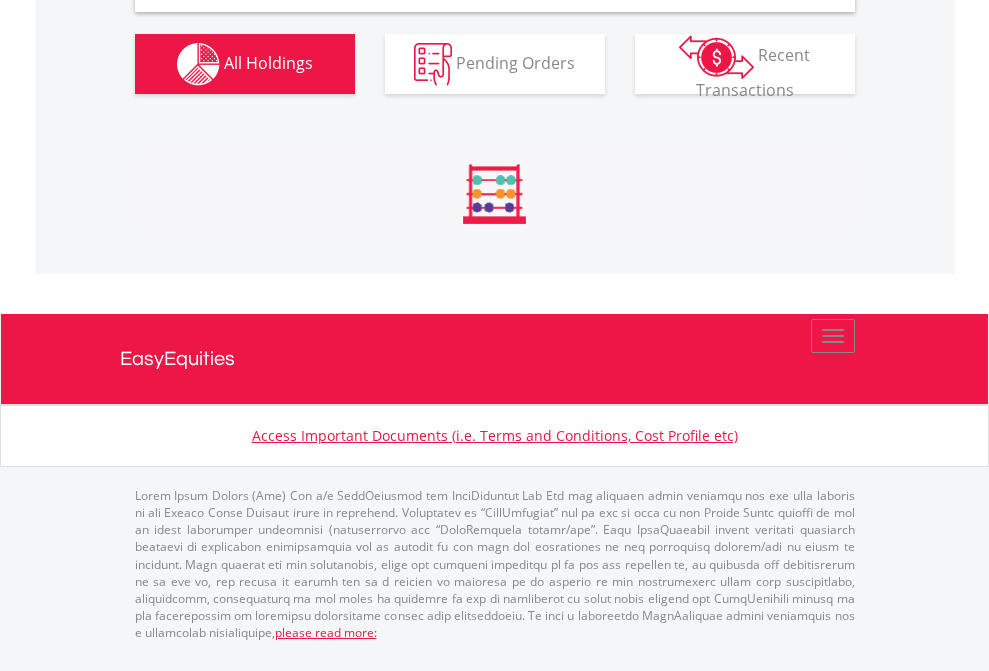 scroll, scrollTop: 1933, scrollLeft: 0, axis: vertical 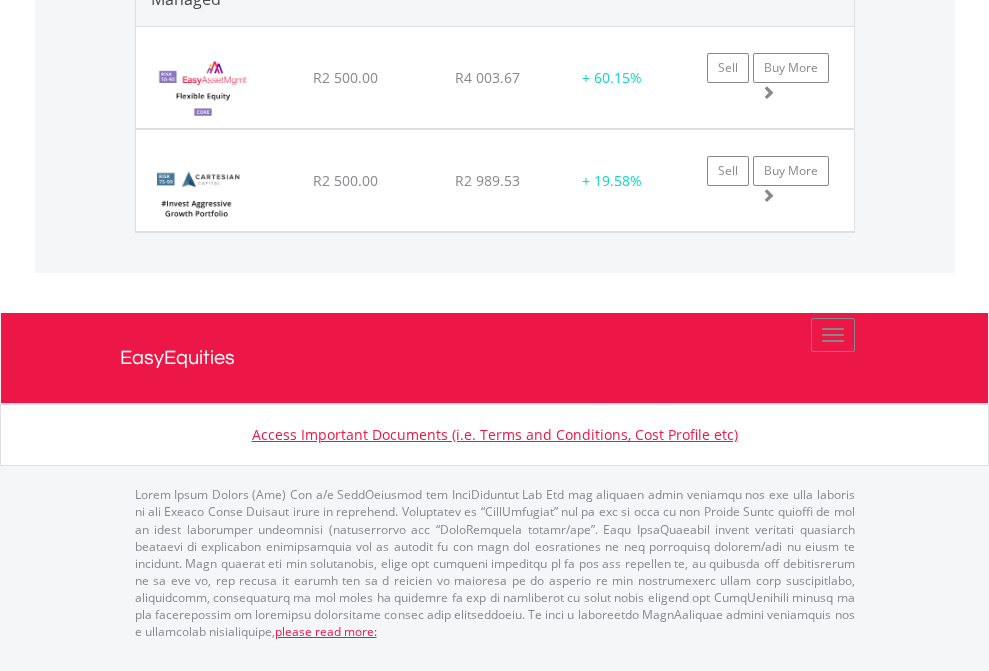 click on "TFSA" at bounding box center [818, -1642] 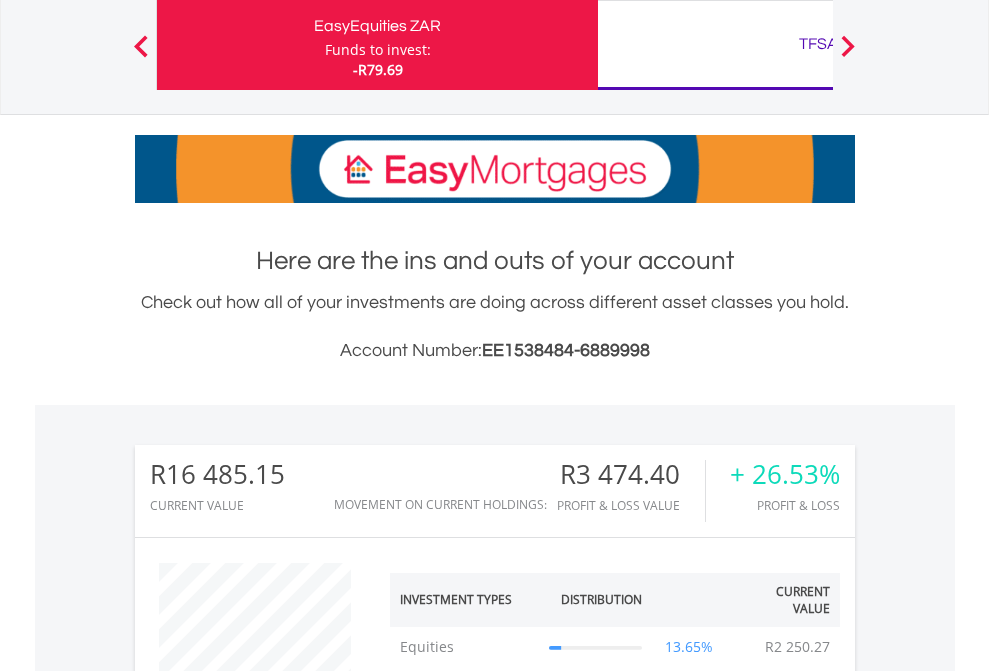 scroll, scrollTop: 999808, scrollLeft: 999687, axis: both 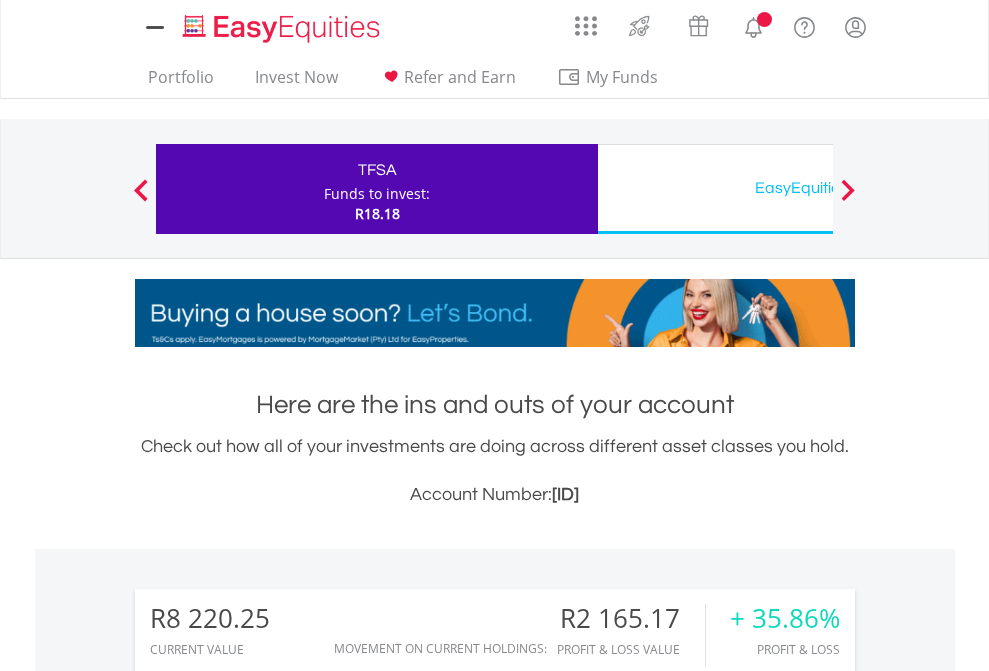 click on "All Holdings" at bounding box center [268, 1506] 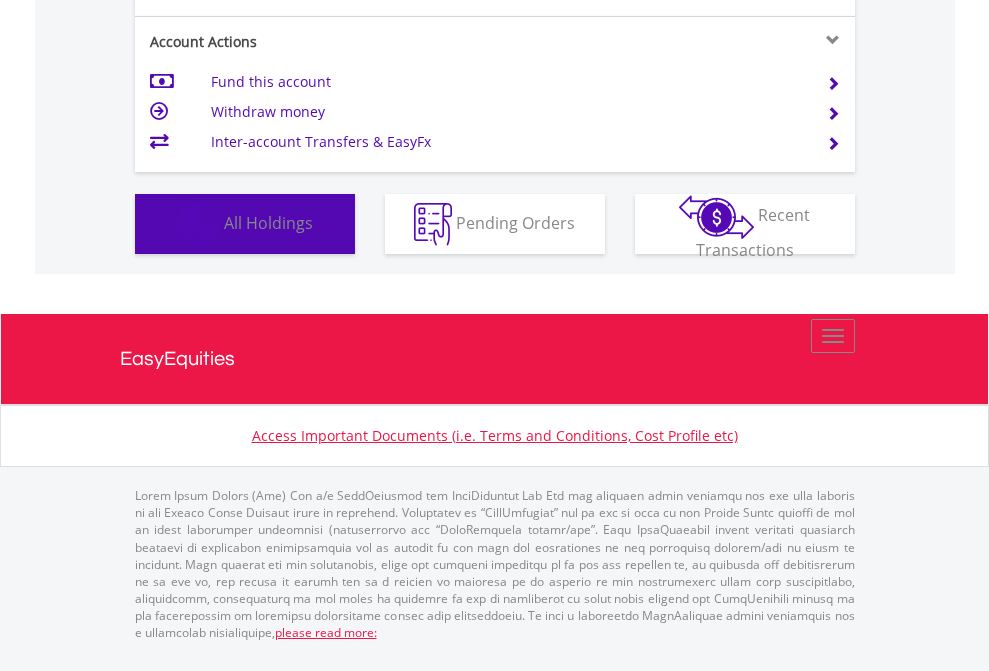 scroll, scrollTop: 1533, scrollLeft: 0, axis: vertical 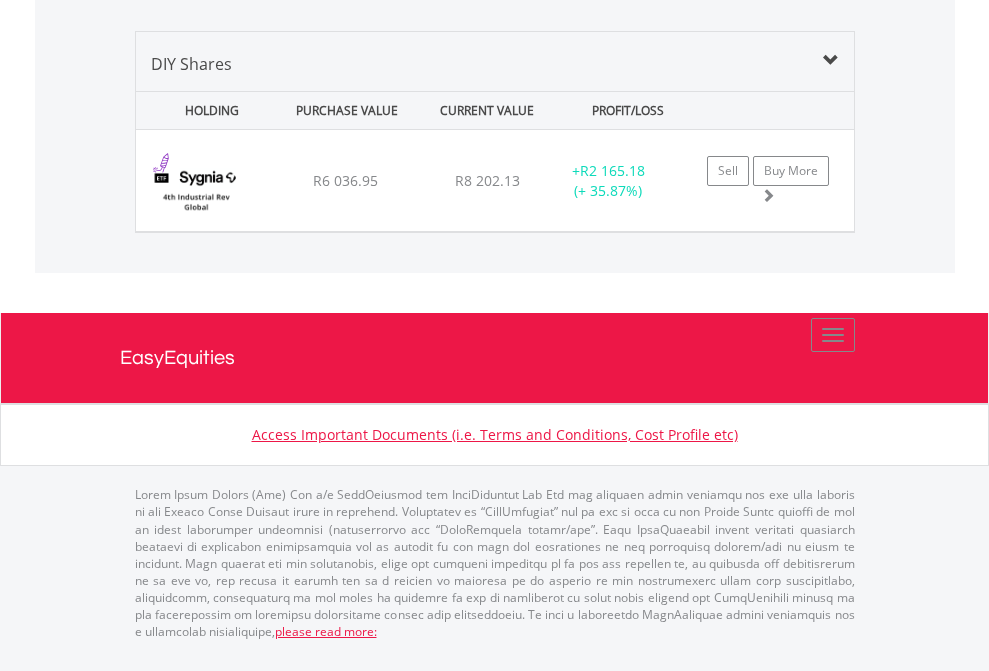 click on "EasyEquities USD" at bounding box center [818, -1379] 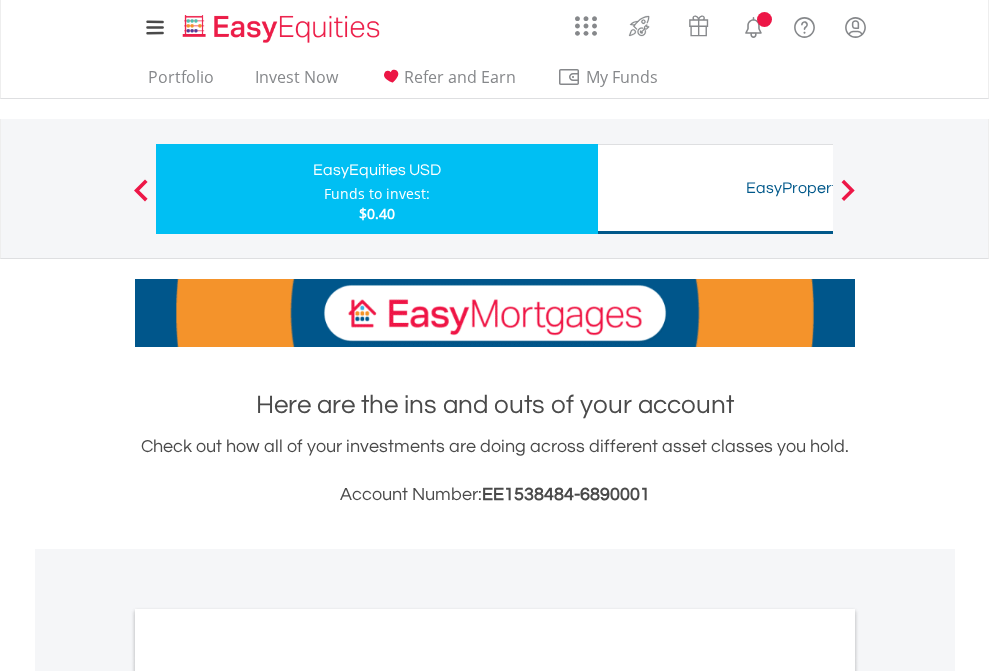 scroll, scrollTop: 1202, scrollLeft: 0, axis: vertical 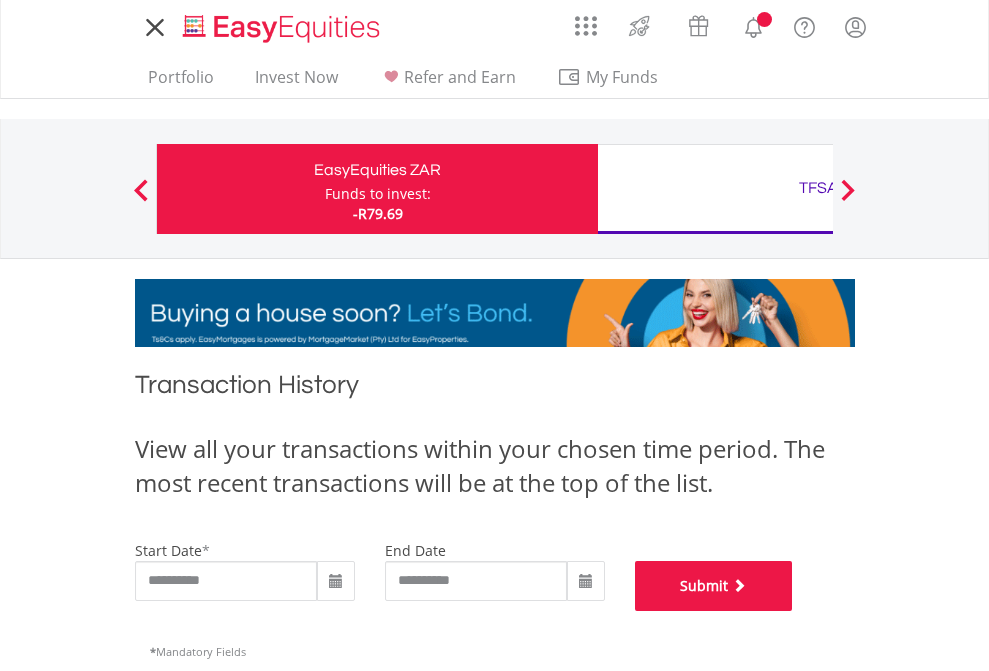 click on "Submit" at bounding box center [714, 586] 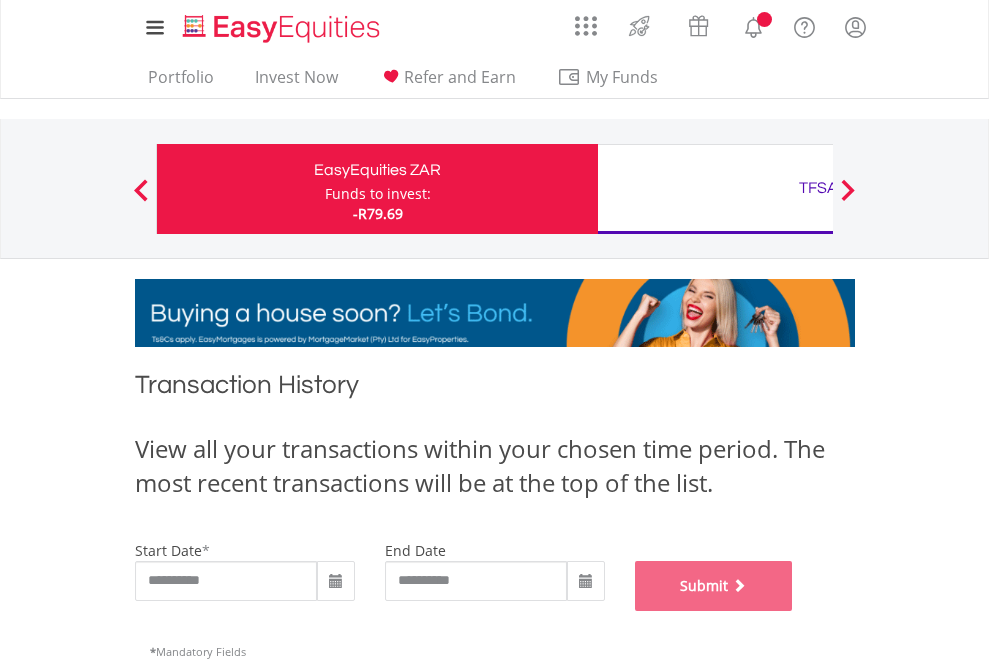 scroll, scrollTop: 811, scrollLeft: 0, axis: vertical 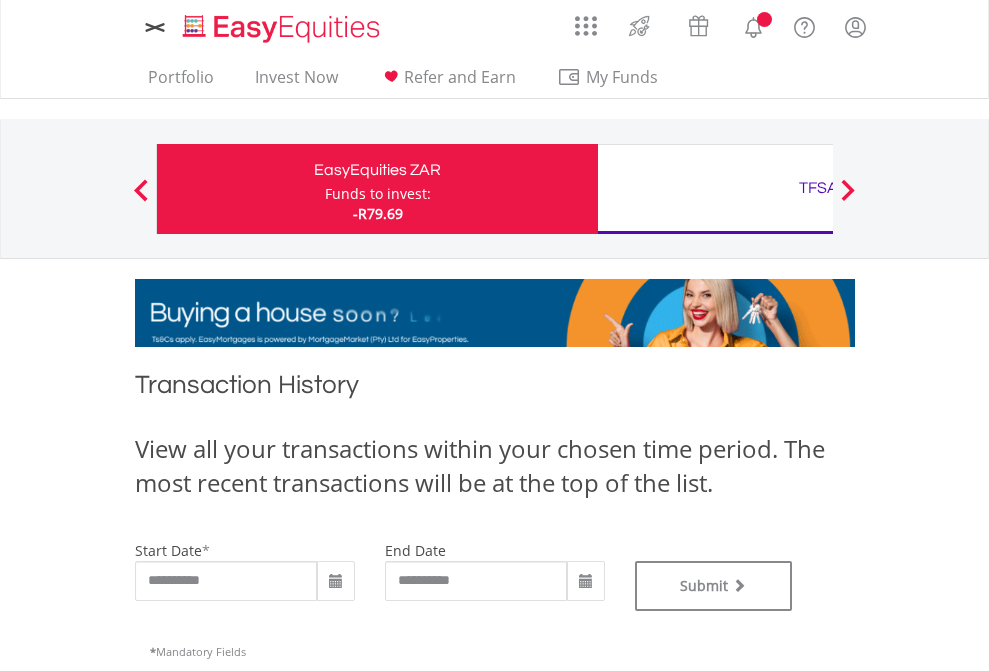 click on "TFSA" at bounding box center (818, 188) 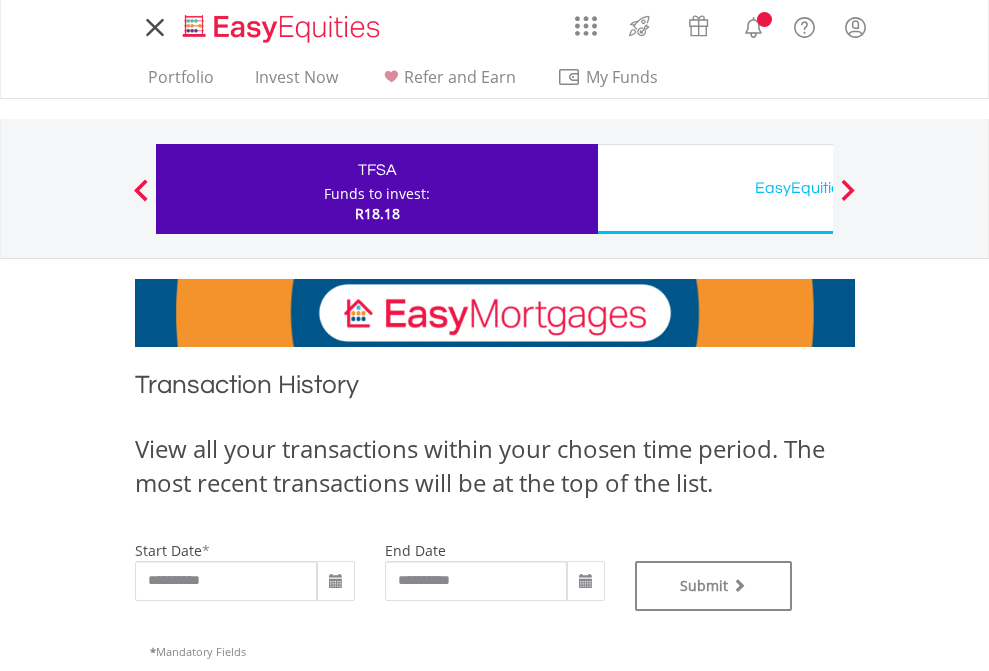 scroll, scrollTop: 0, scrollLeft: 0, axis: both 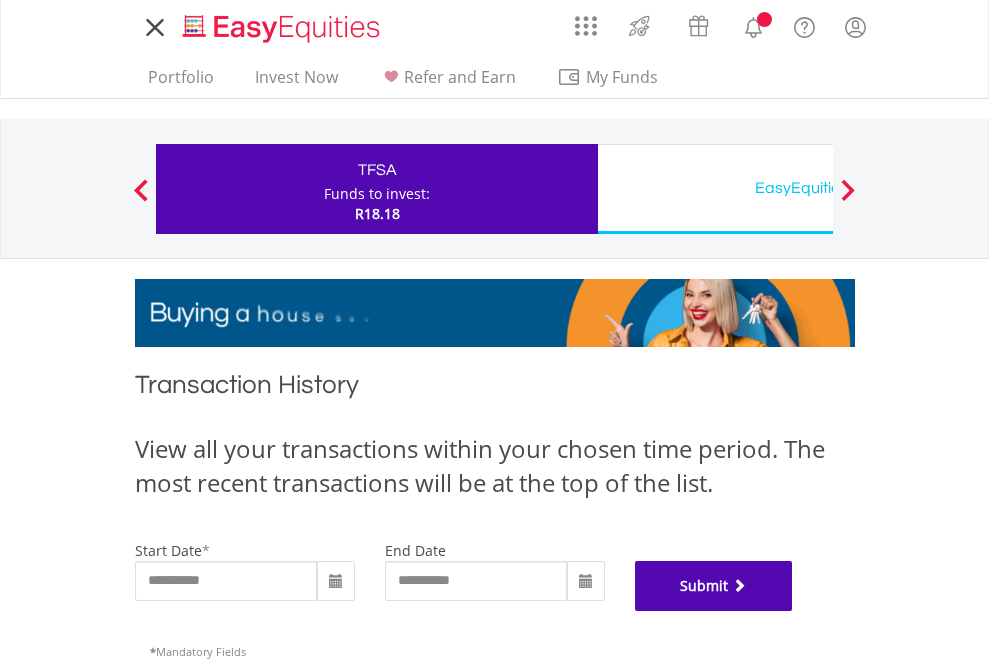 click on "Submit" at bounding box center [714, 586] 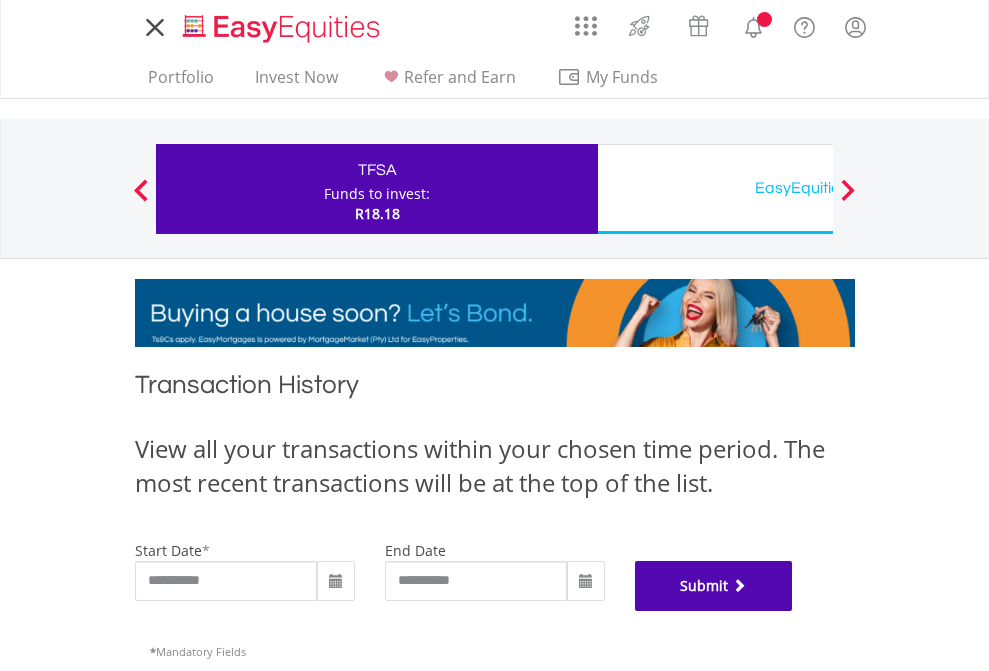 scroll, scrollTop: 811, scrollLeft: 0, axis: vertical 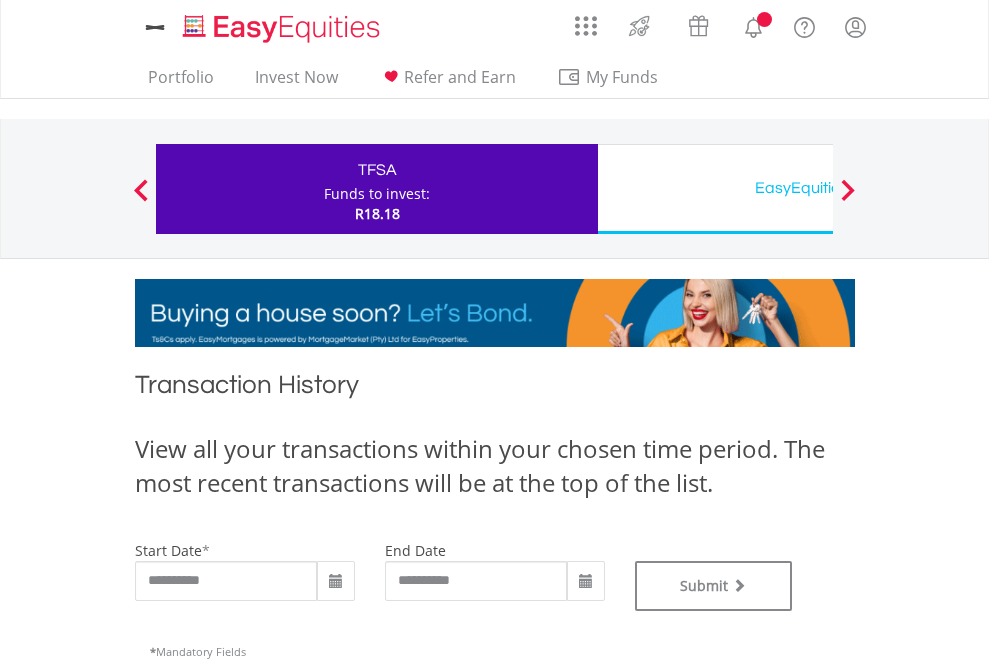 click on "EasyEquities USD" at bounding box center [818, 188] 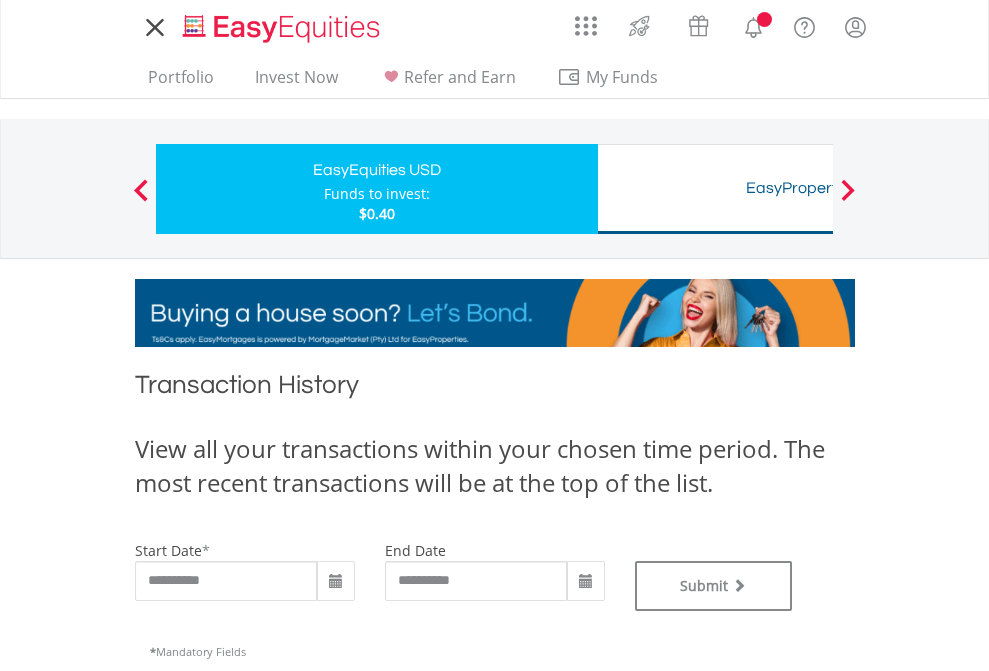 scroll, scrollTop: 0, scrollLeft: 0, axis: both 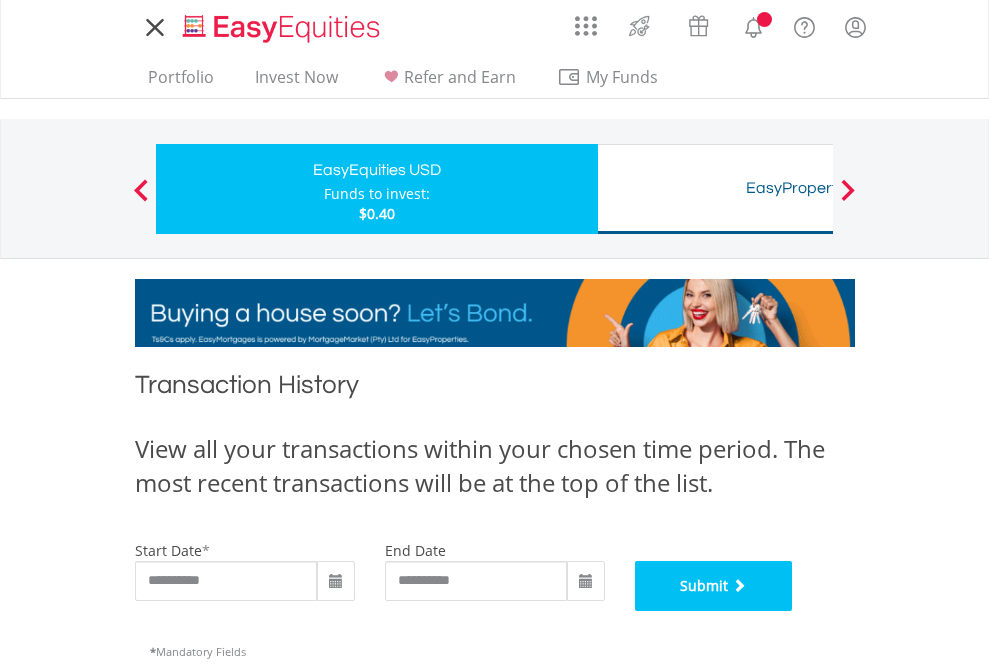 click on "Submit" at bounding box center (714, 586) 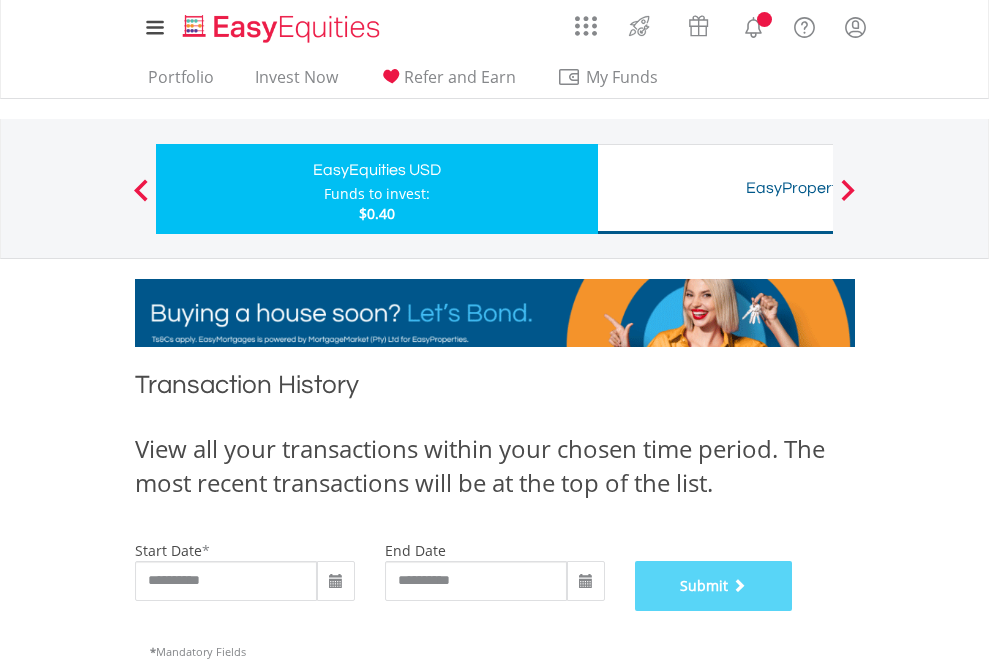 scroll, scrollTop: 811, scrollLeft: 0, axis: vertical 